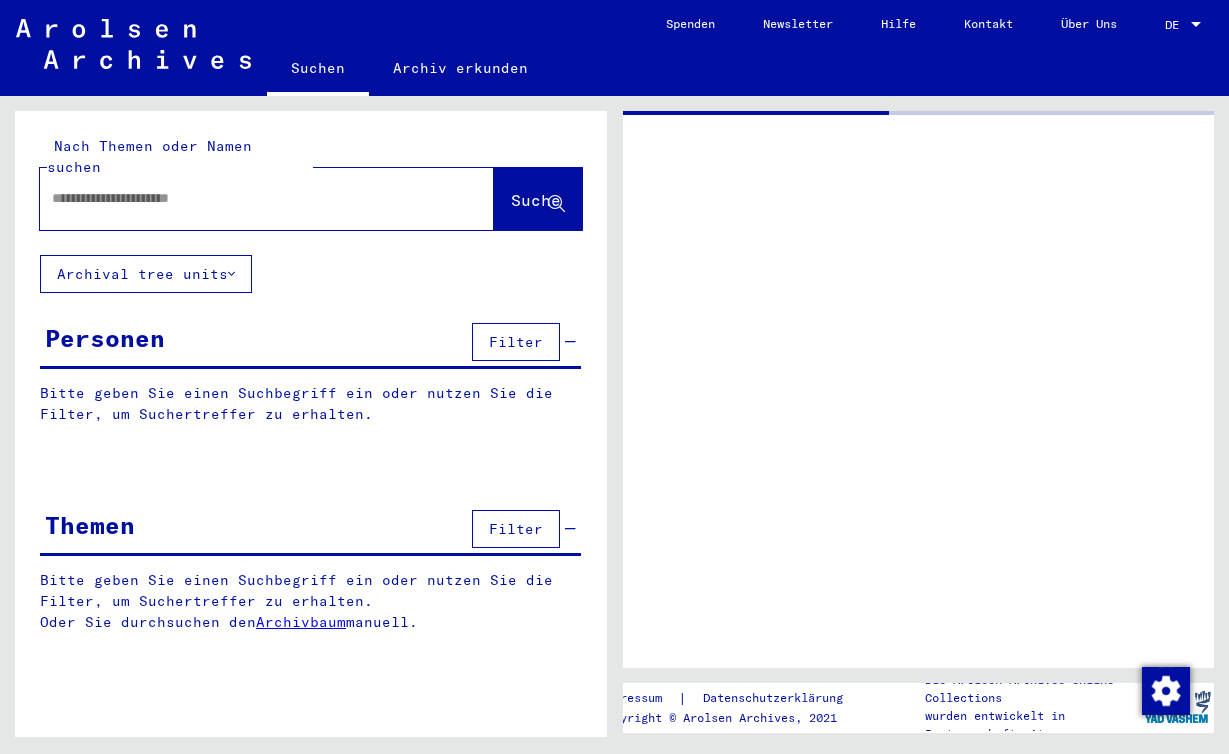 scroll, scrollTop: 0, scrollLeft: 0, axis: both 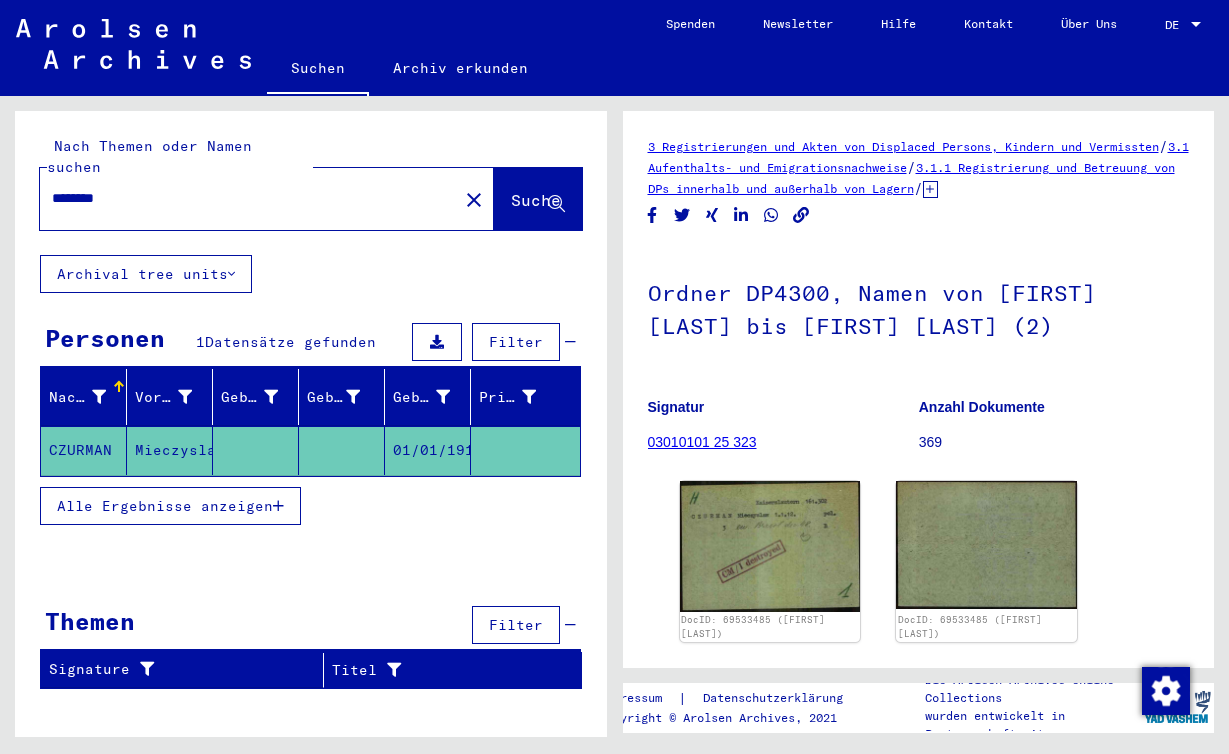 click on "********" at bounding box center (249, 198) 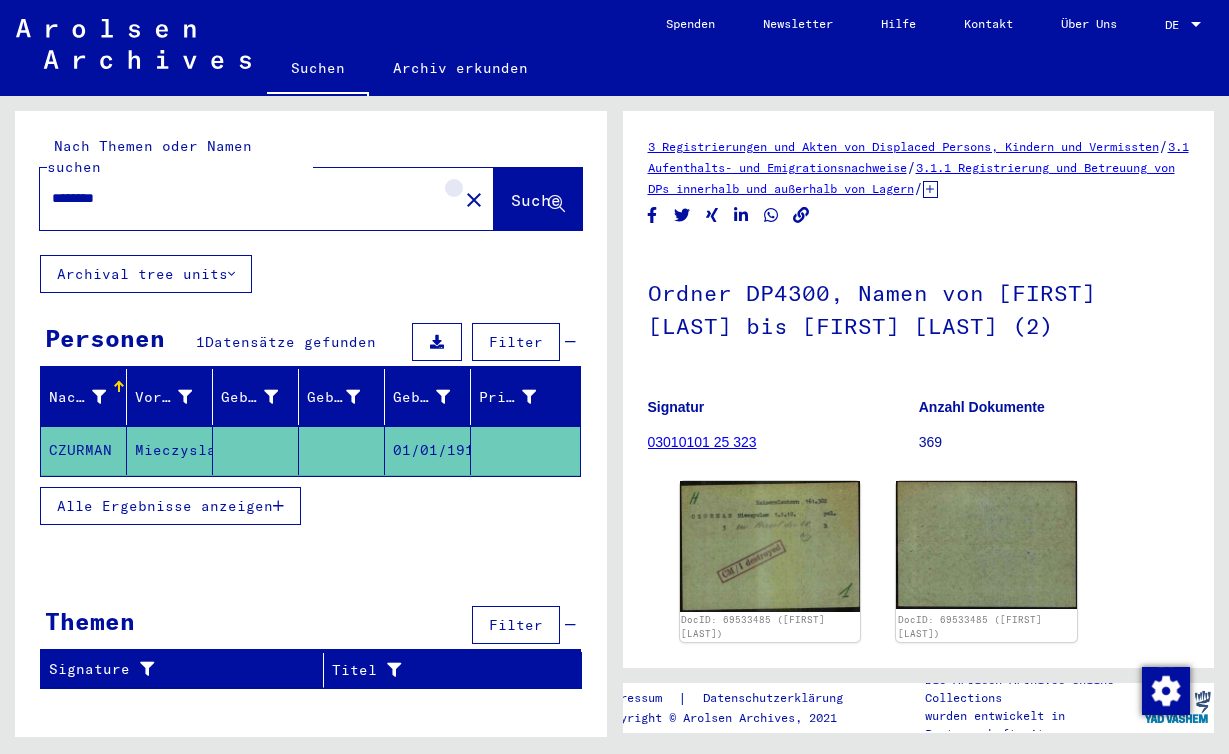 click on "close" 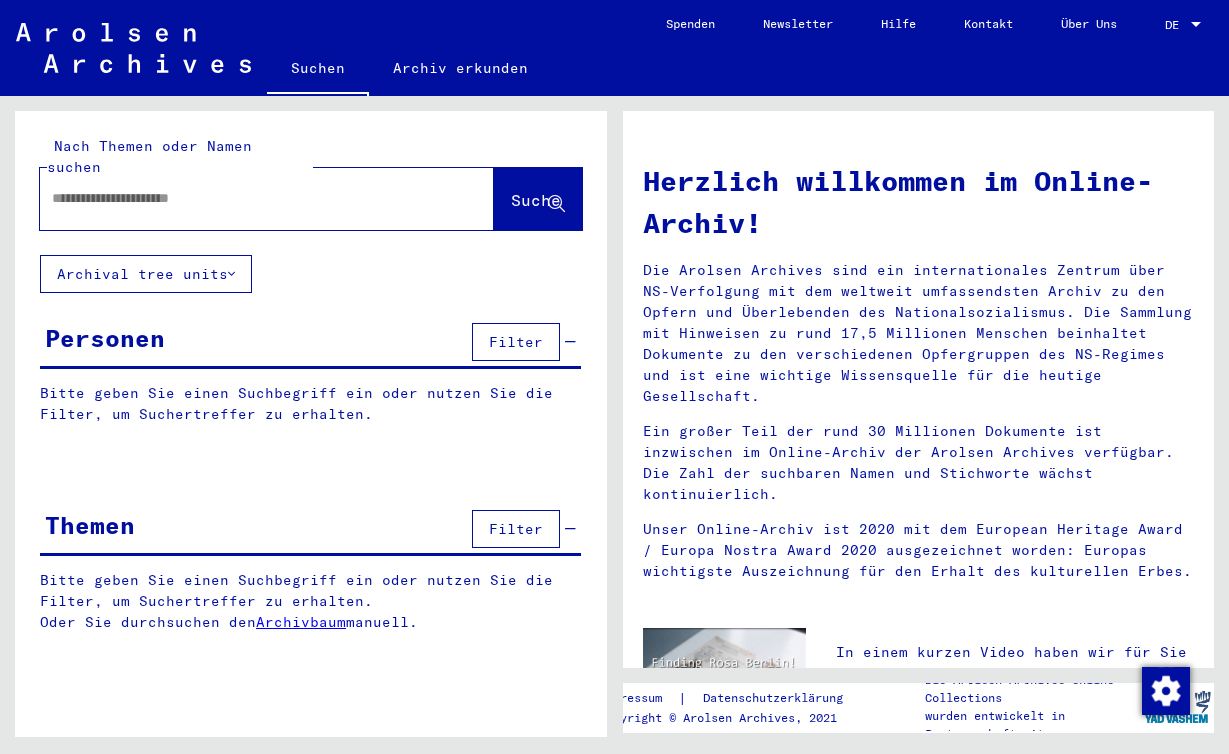 click at bounding box center [243, 198] 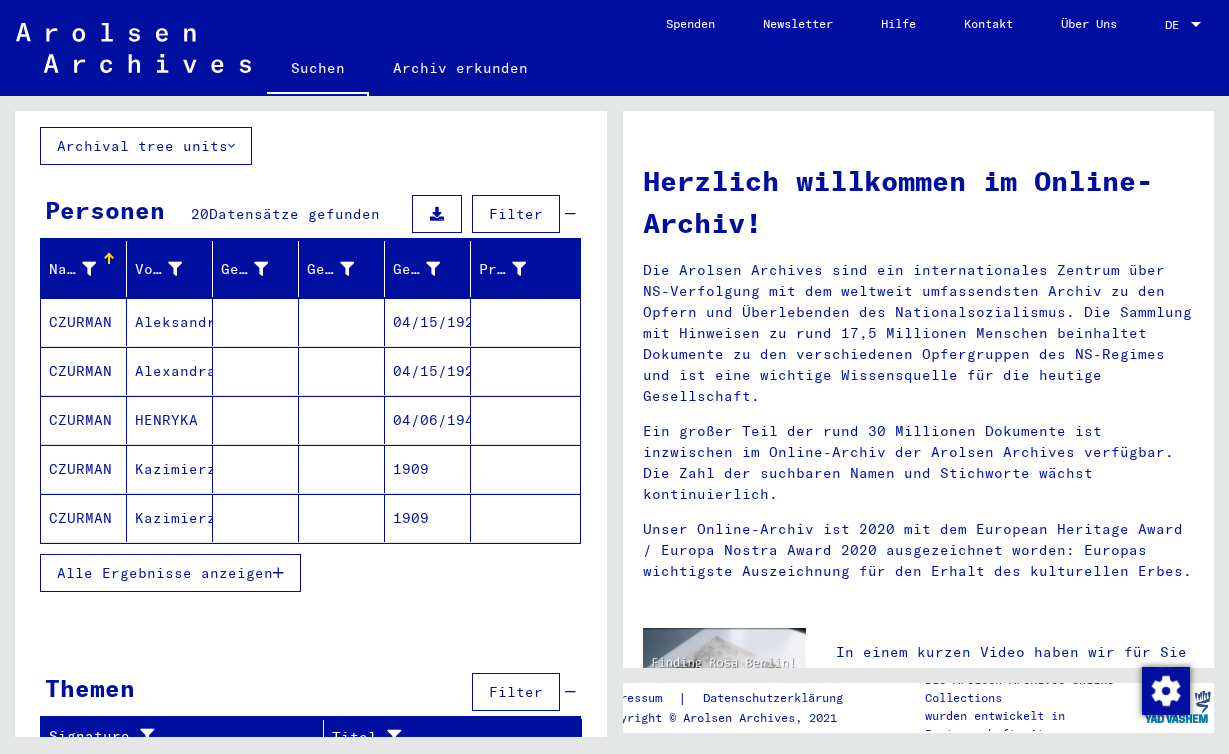 scroll, scrollTop: 127, scrollLeft: 0, axis: vertical 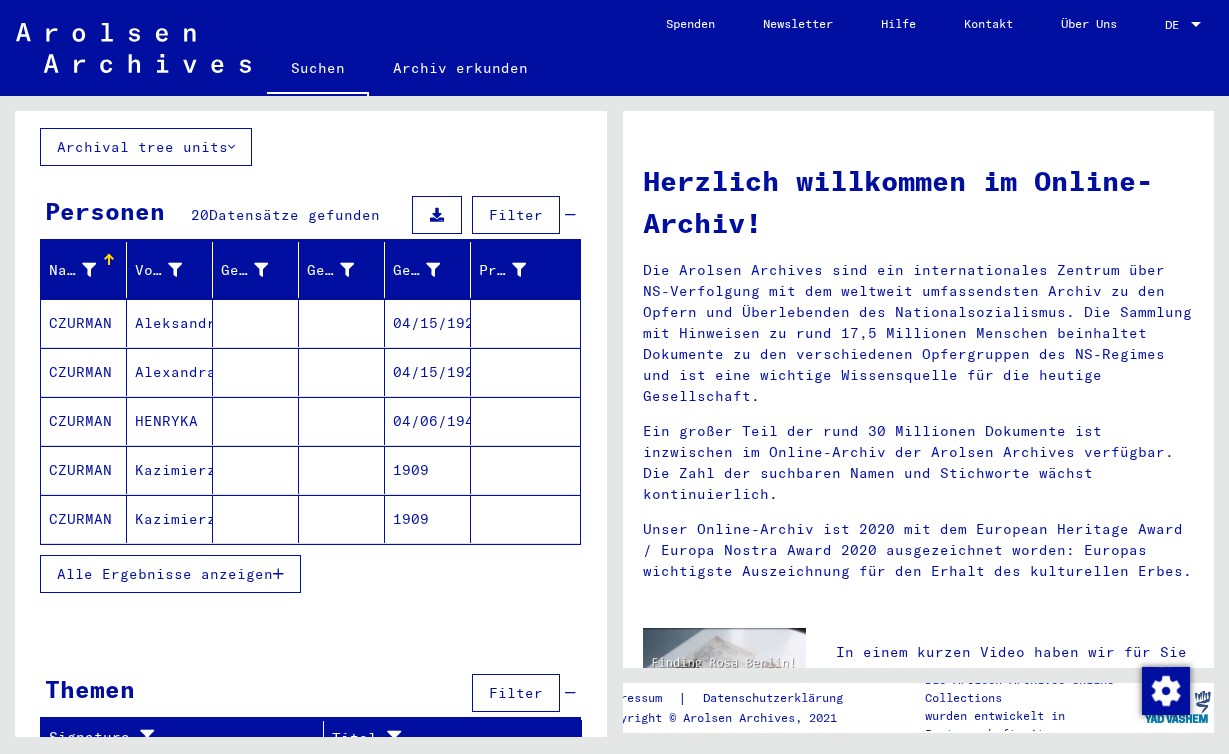 click on "CZURMAN" at bounding box center [84, 372] 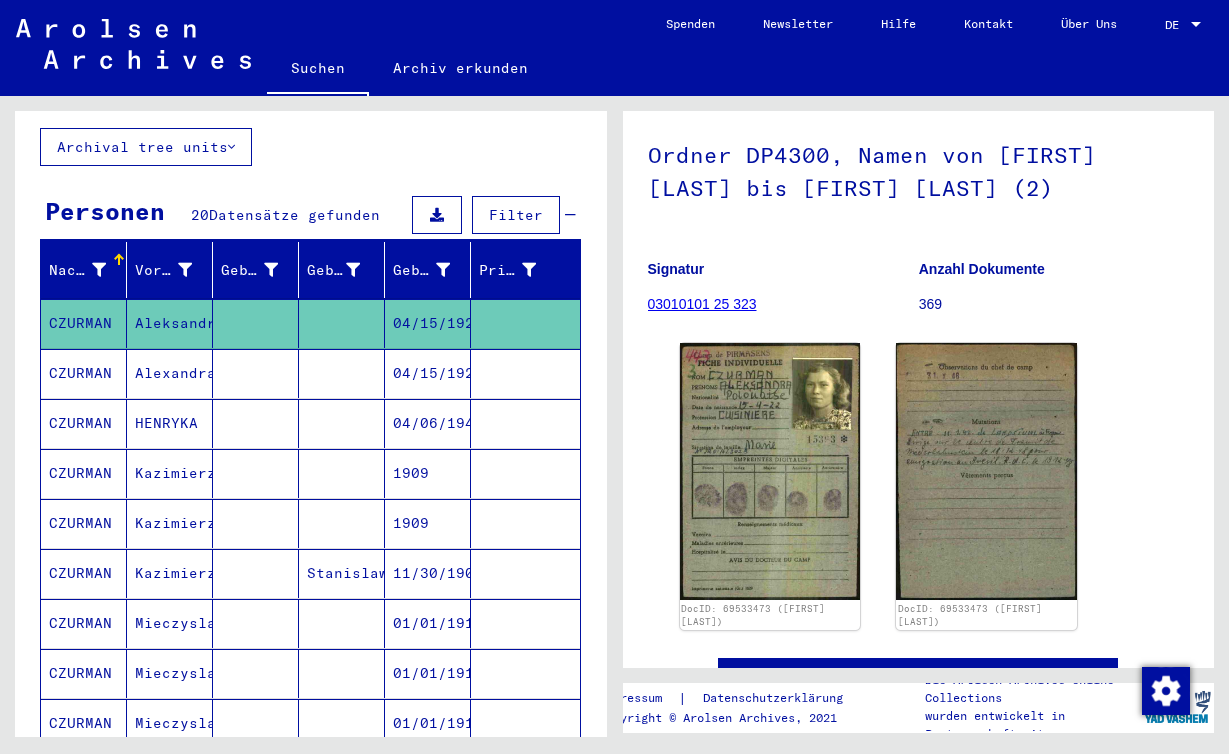 scroll, scrollTop: 140, scrollLeft: 0, axis: vertical 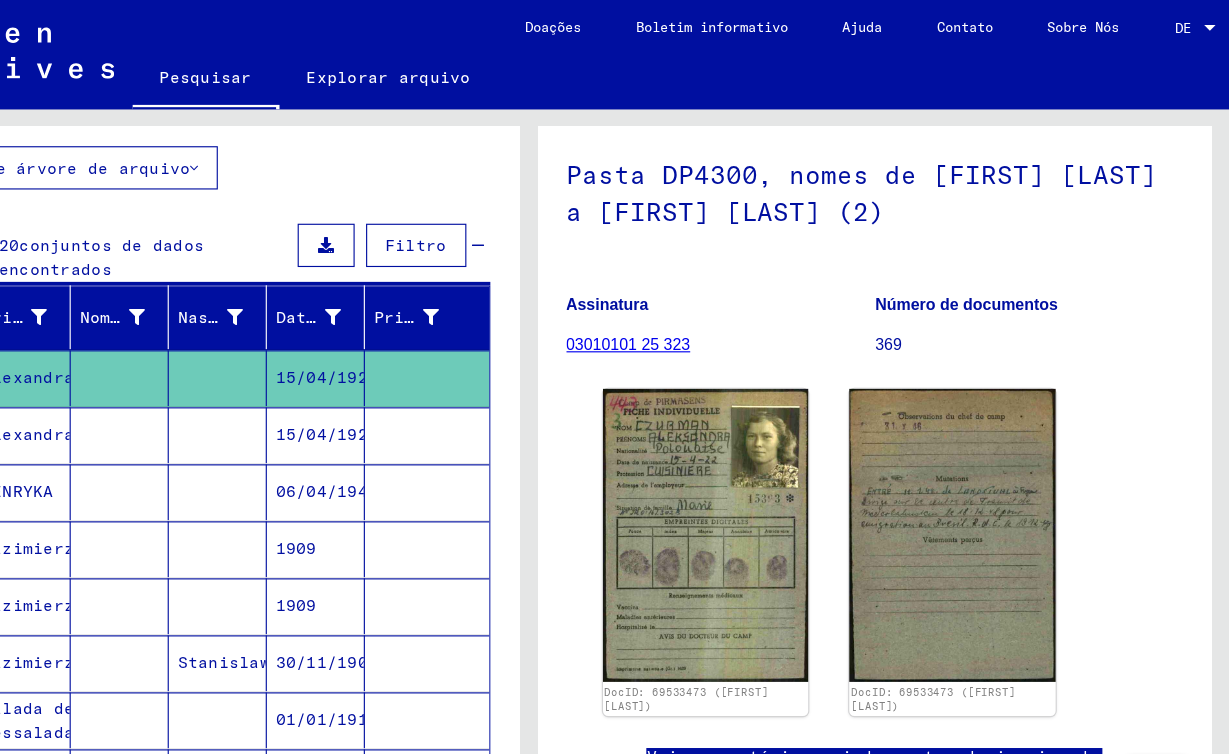 click on "3 Registros e arquivos de pessoas deslocadas, crianças e pessoas desaparecidas  /  3.1 Certificados de residência e emigração  /  3.1.1 Registro e cuidados de DPs dentro e fora dos campos  /  3.1.1.1 Nachkriegszeitkartei   /   Nachkriegszeitkartei (A-Z)   /   Namen in der "phonetischen" Sortierung ab T   /  Pasta DP4300, nomes de [FIRST] [LAST] a [FIRST] [LAST] (2) Assinatura 03010101 25 323 Número de documentos 369 DocID: 69533473 ([FIRST] [LAST]) DocID: 69533473 ([FIRST] [LAST]) Veja comentários criados antes de janeiro de 2022" 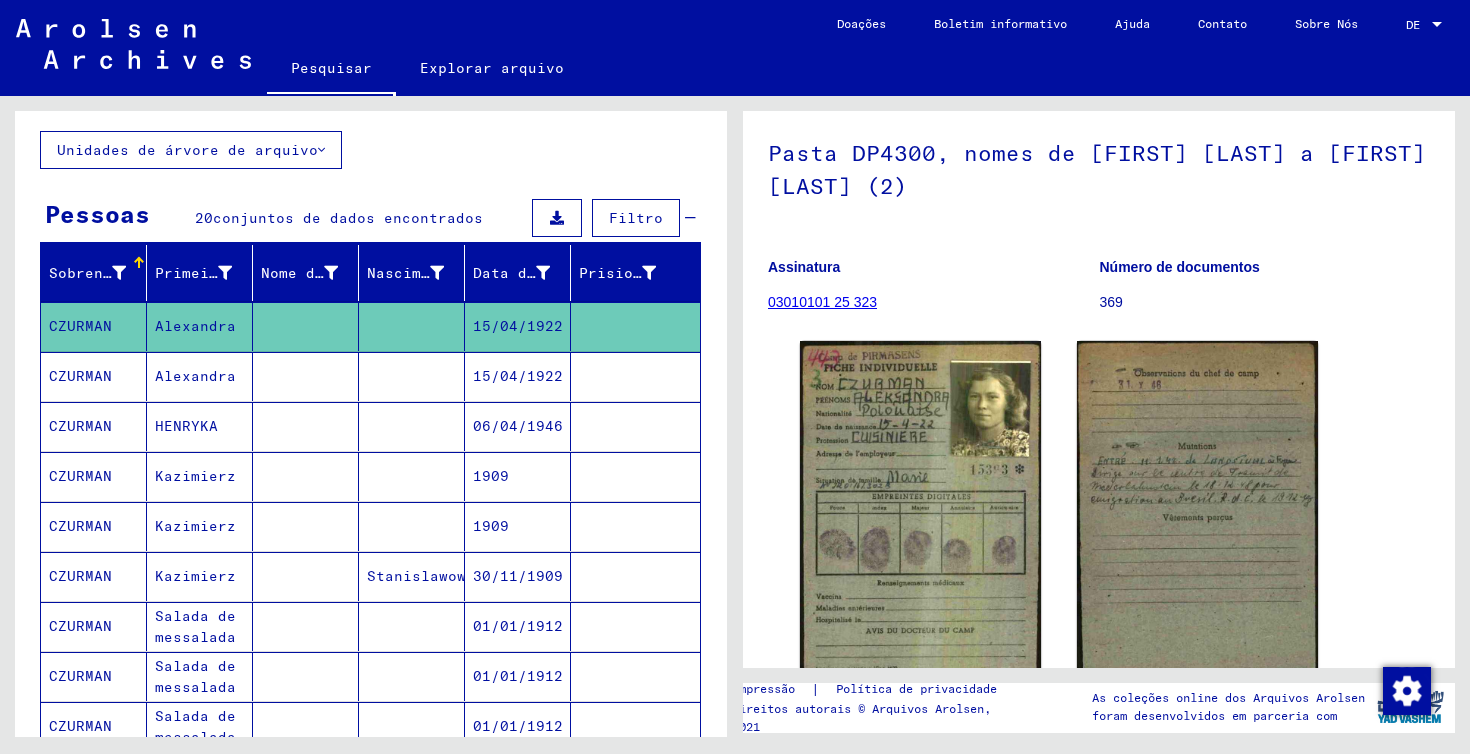 scroll, scrollTop: 0, scrollLeft: 0, axis: both 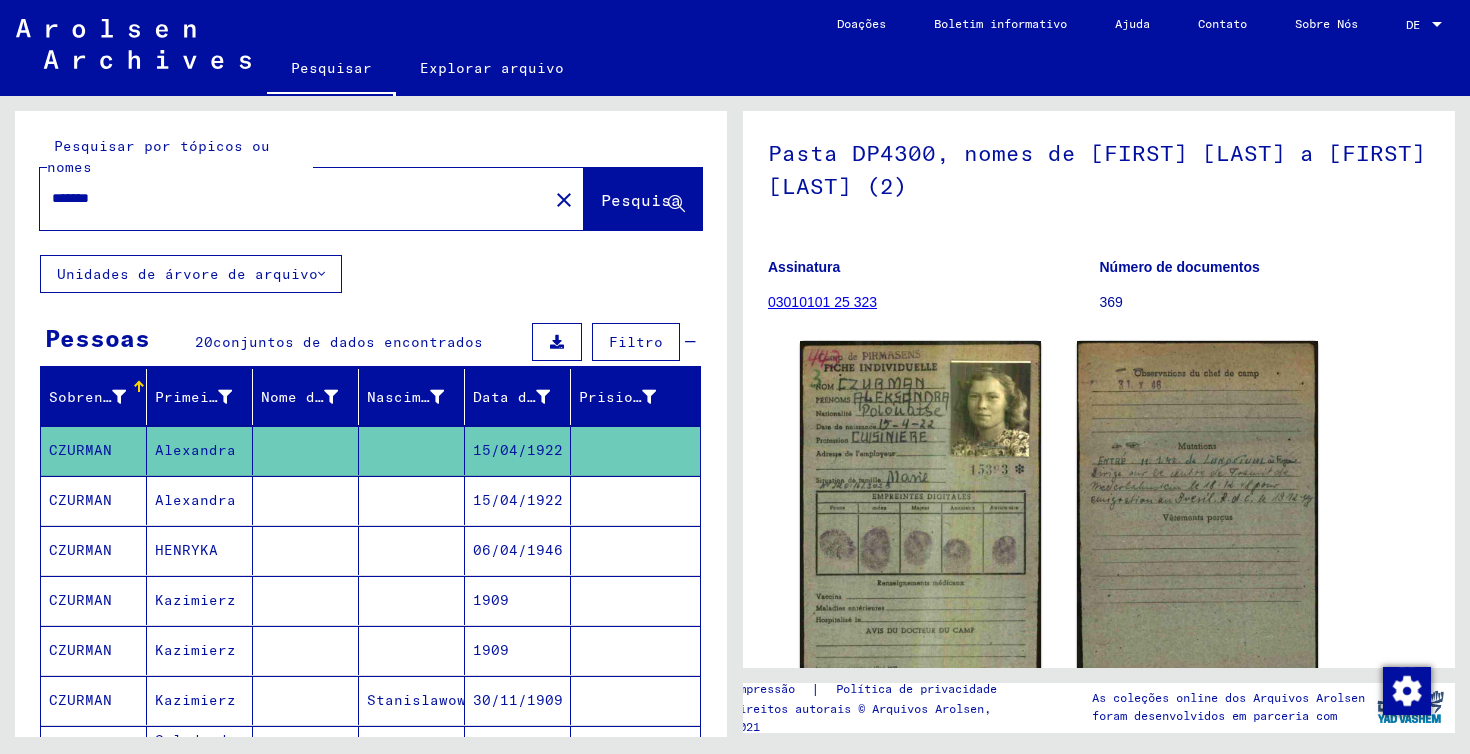 click on "Alexandra" at bounding box center (200, 550) 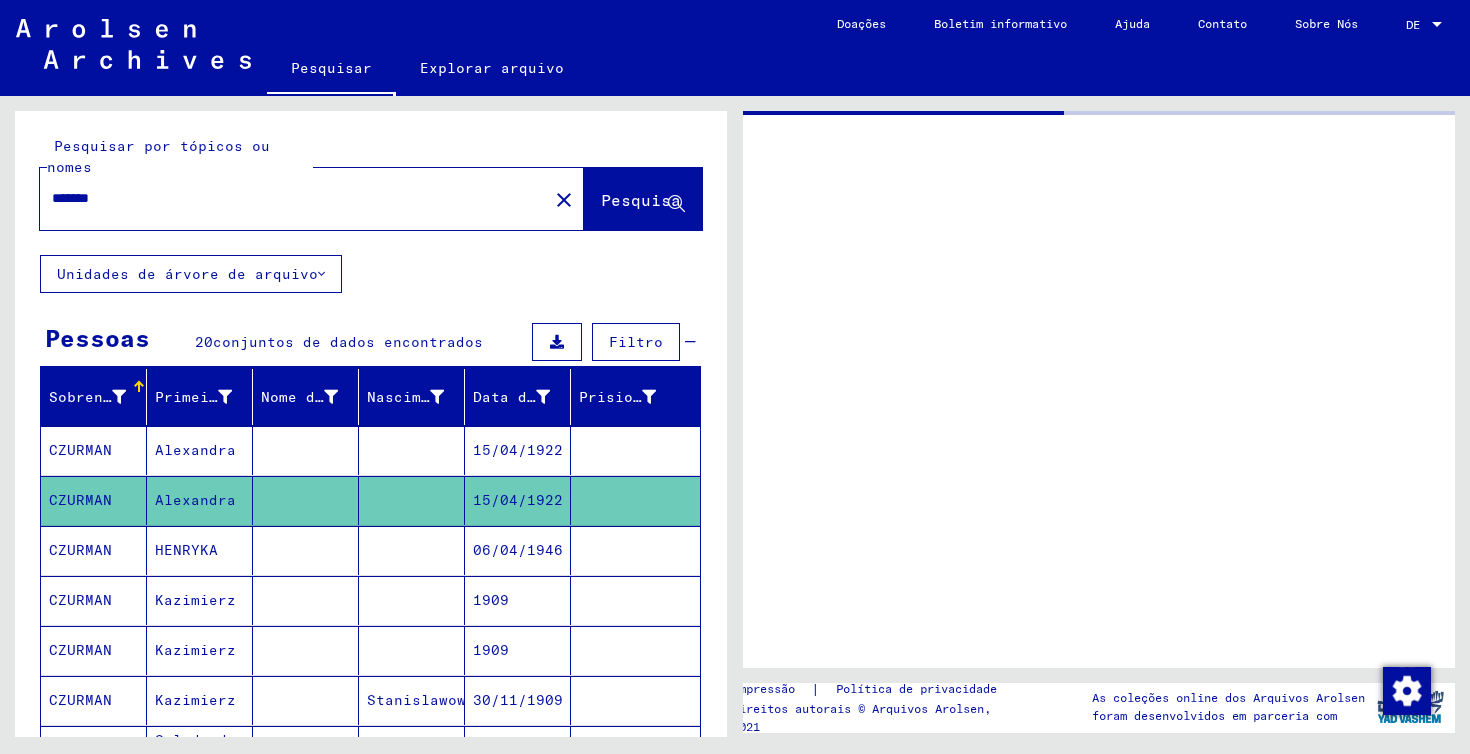scroll, scrollTop: 0, scrollLeft: 0, axis: both 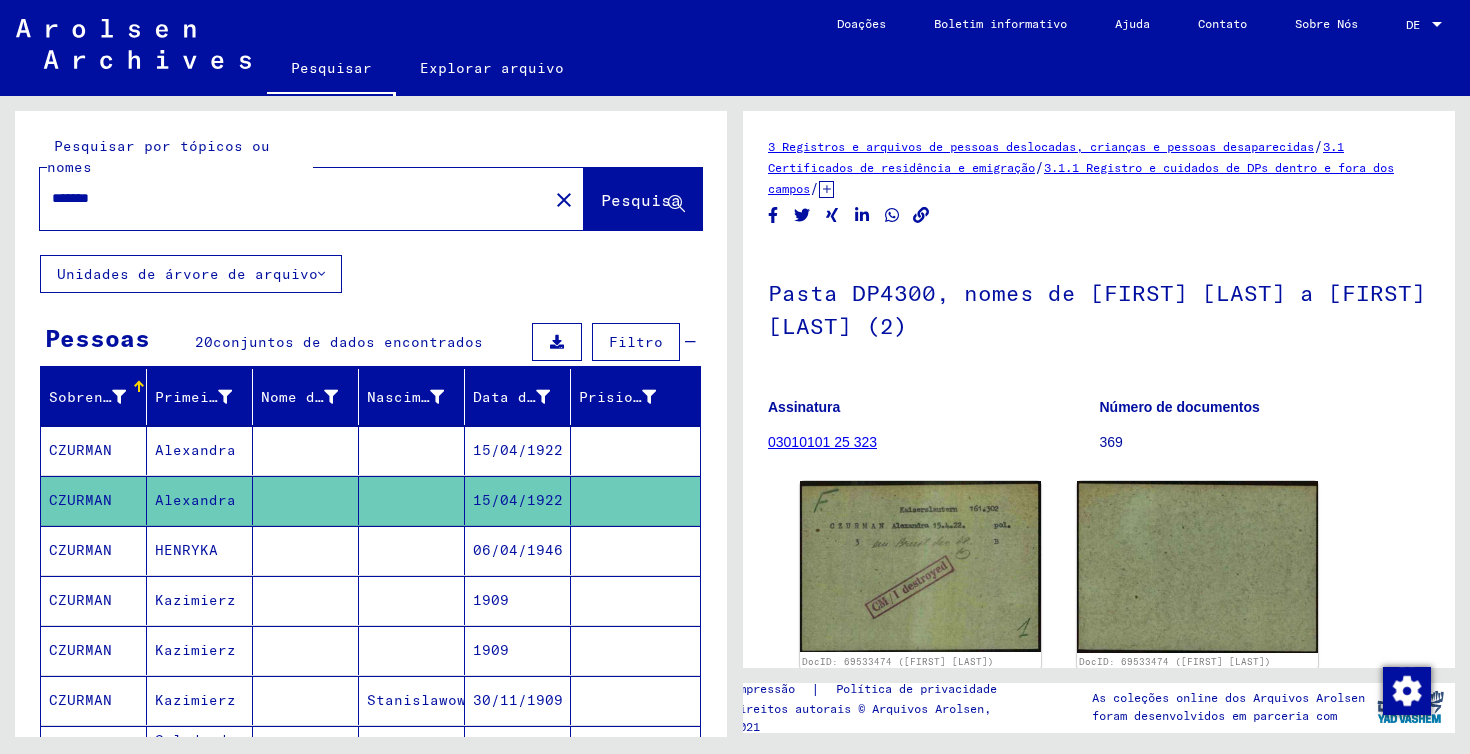 click on "HENRYKA" at bounding box center (200, 600) 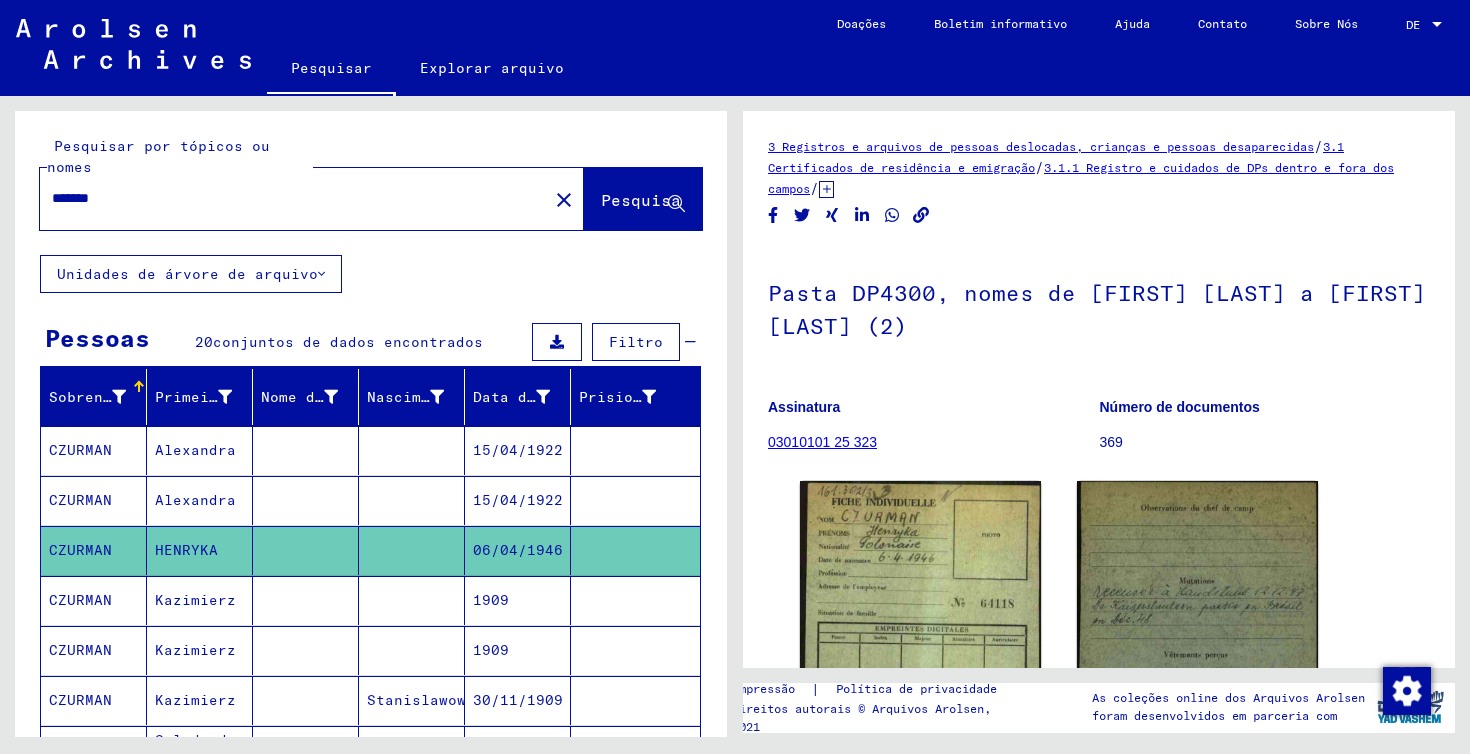 scroll, scrollTop: 0, scrollLeft: 0, axis: both 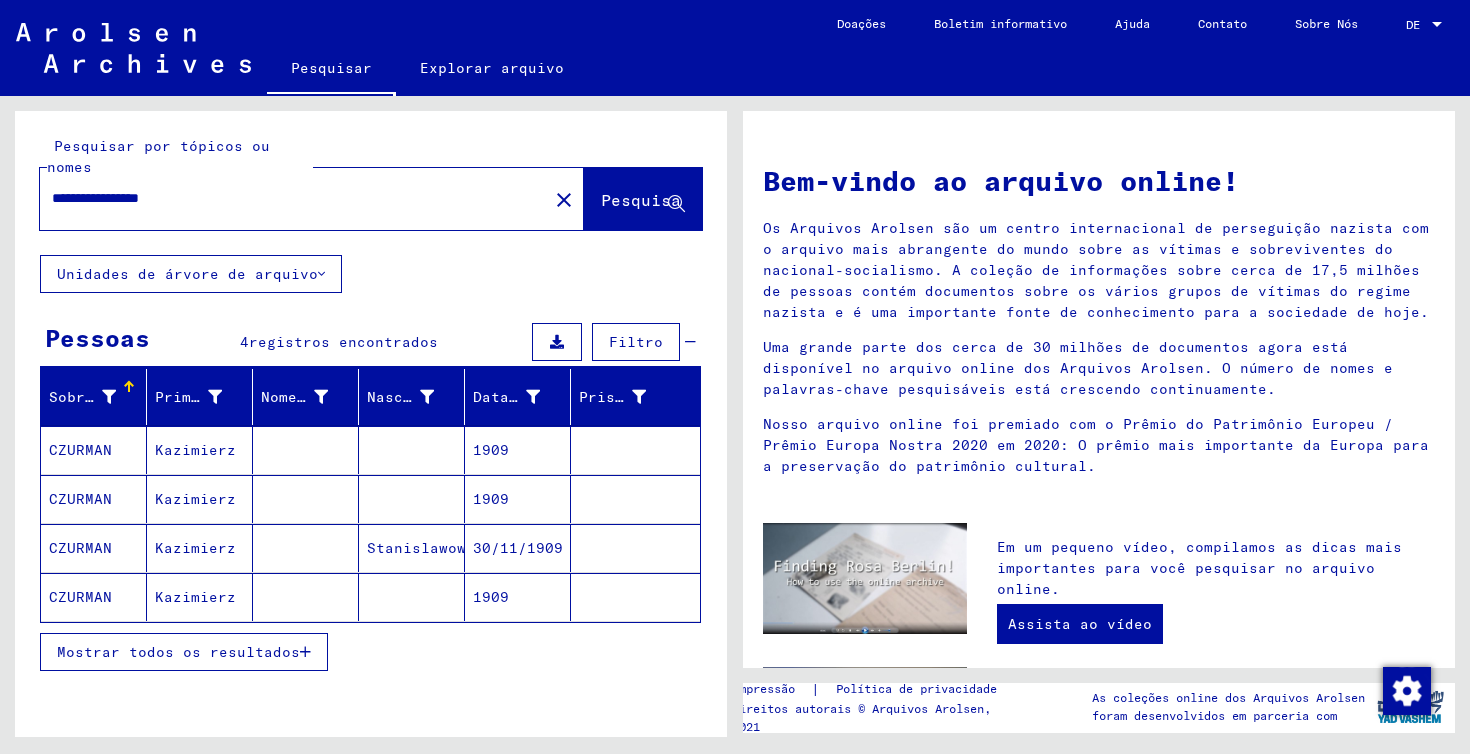 click on "Stanislawow" at bounding box center (412, 597) 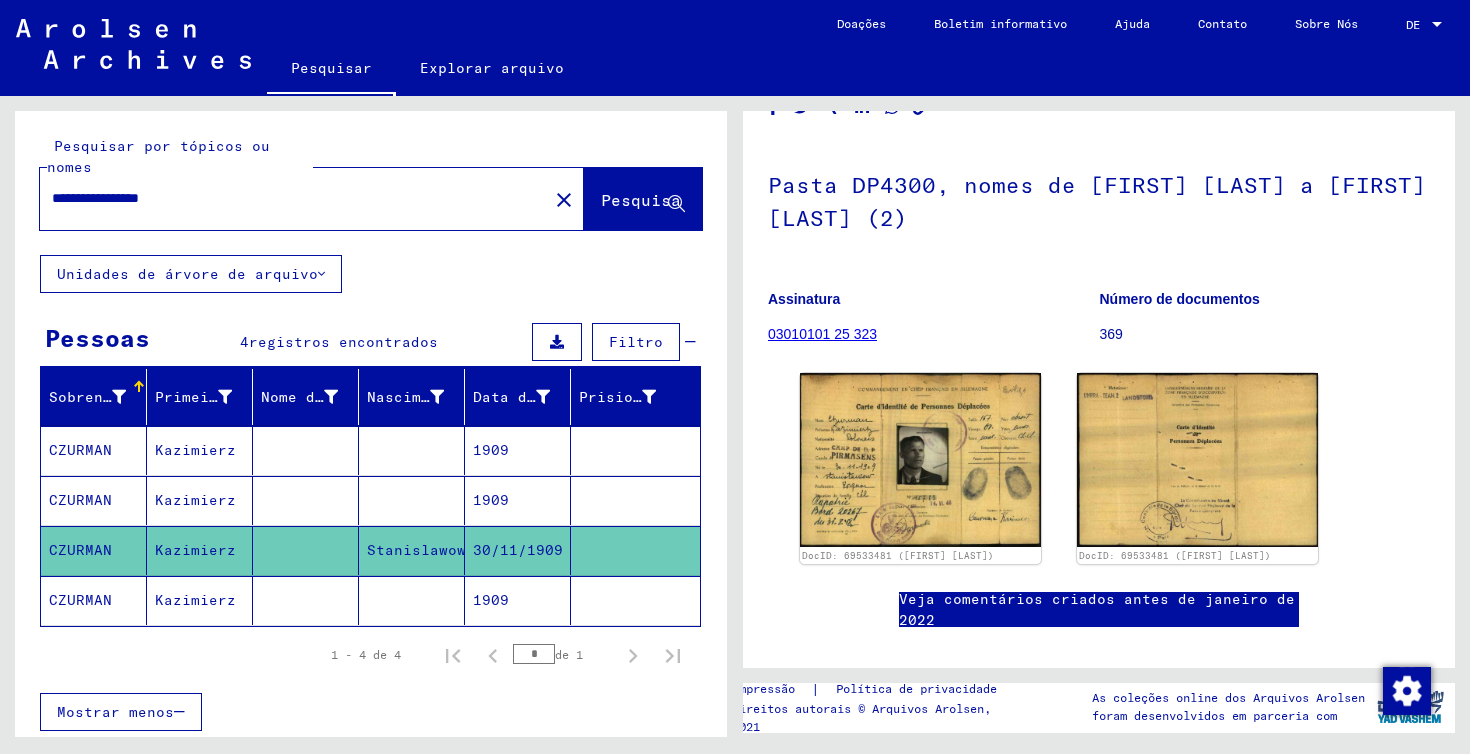 scroll, scrollTop: 114, scrollLeft: 0, axis: vertical 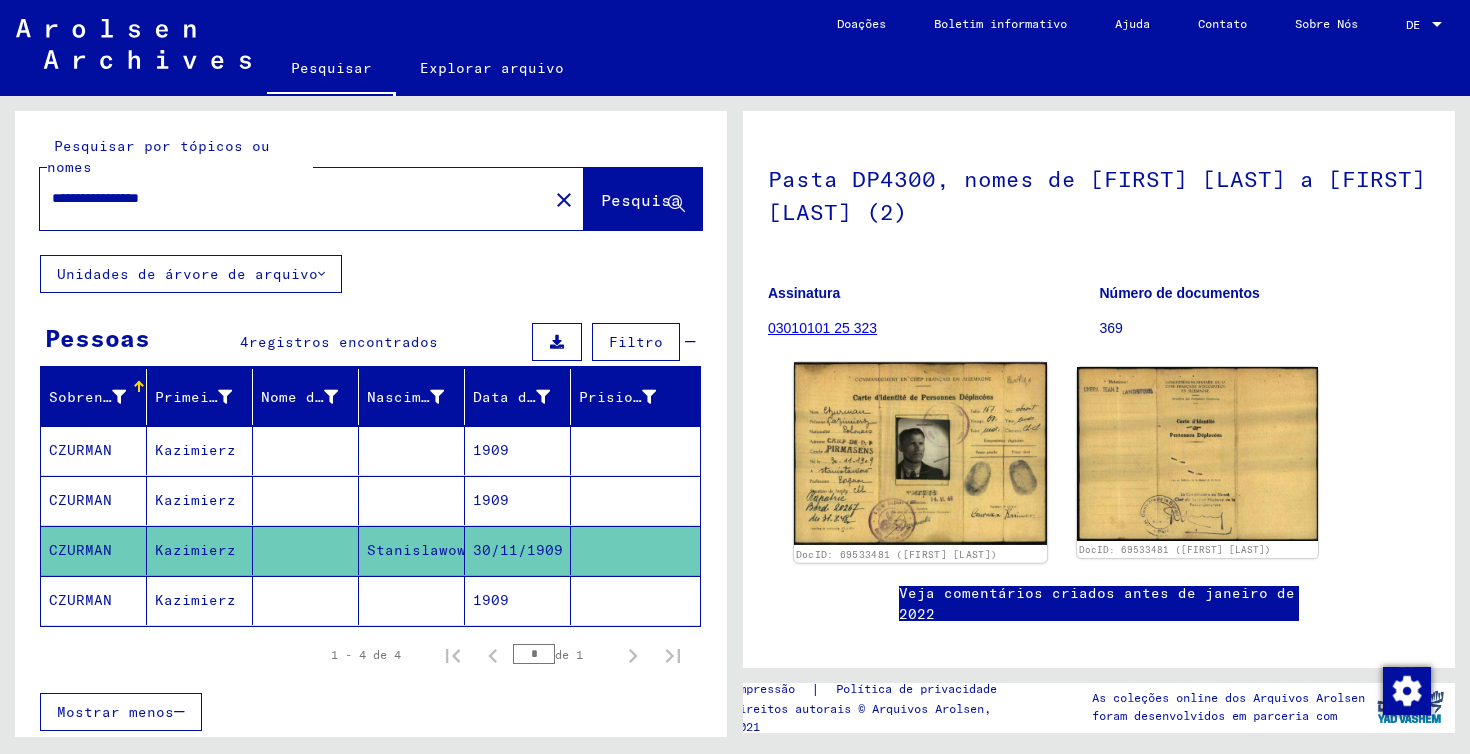 click 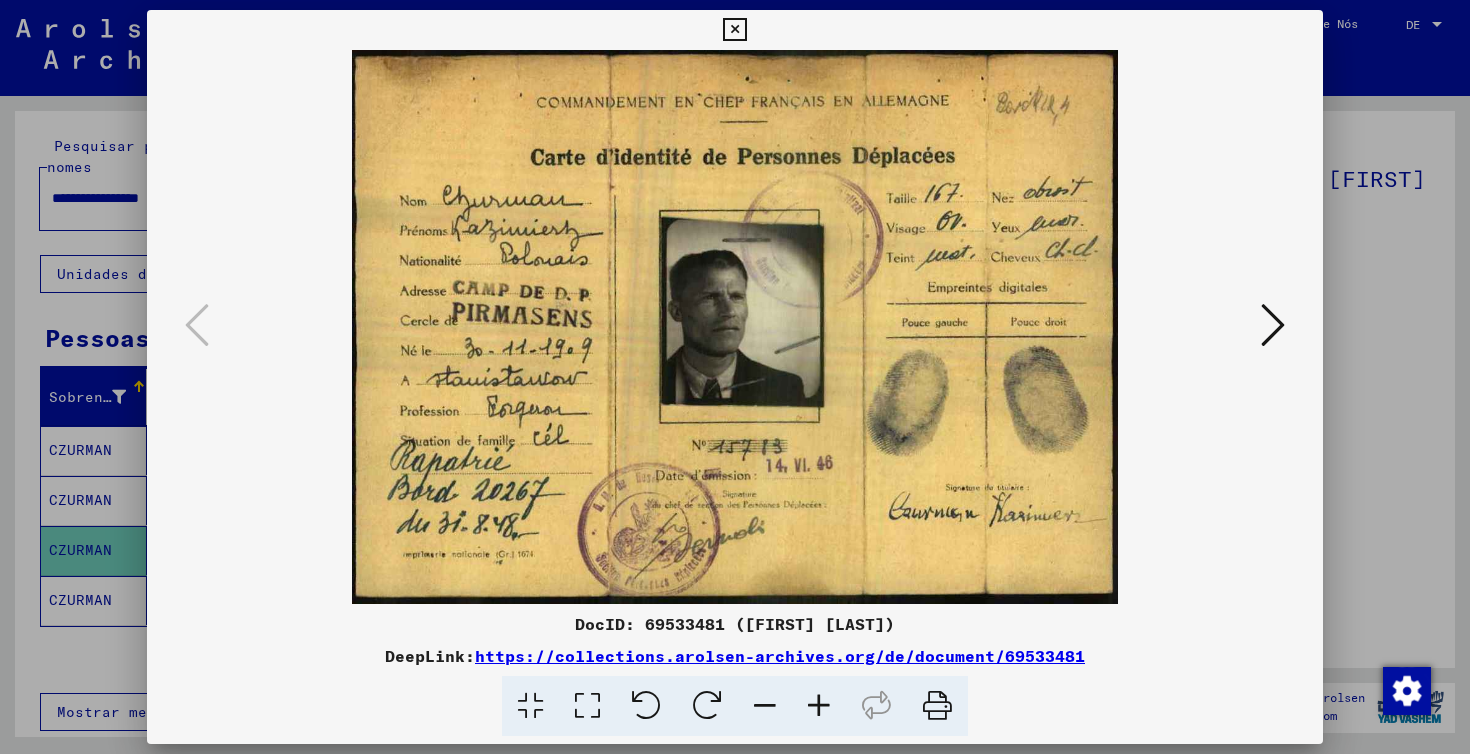 scroll, scrollTop: 0, scrollLeft: 0, axis: both 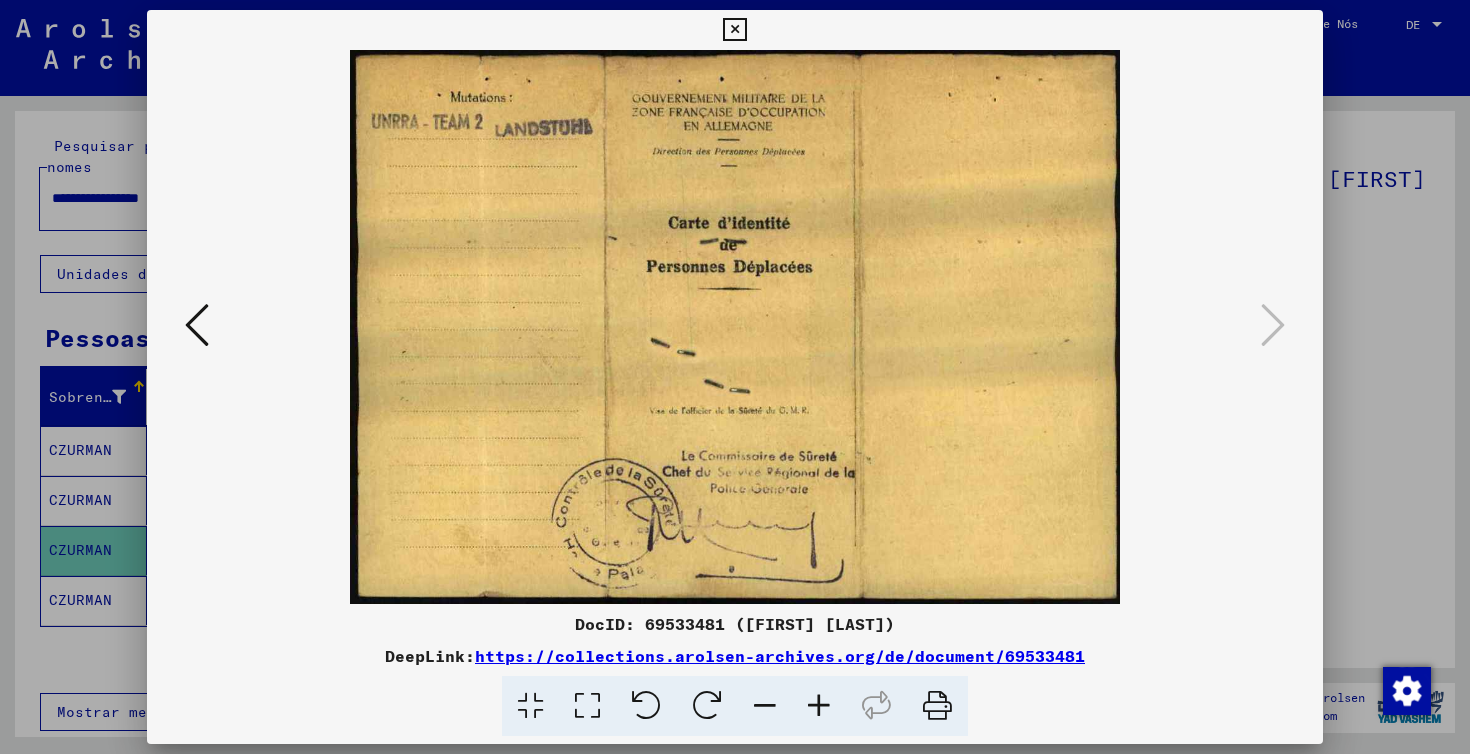 click at bounding box center [197, 325] 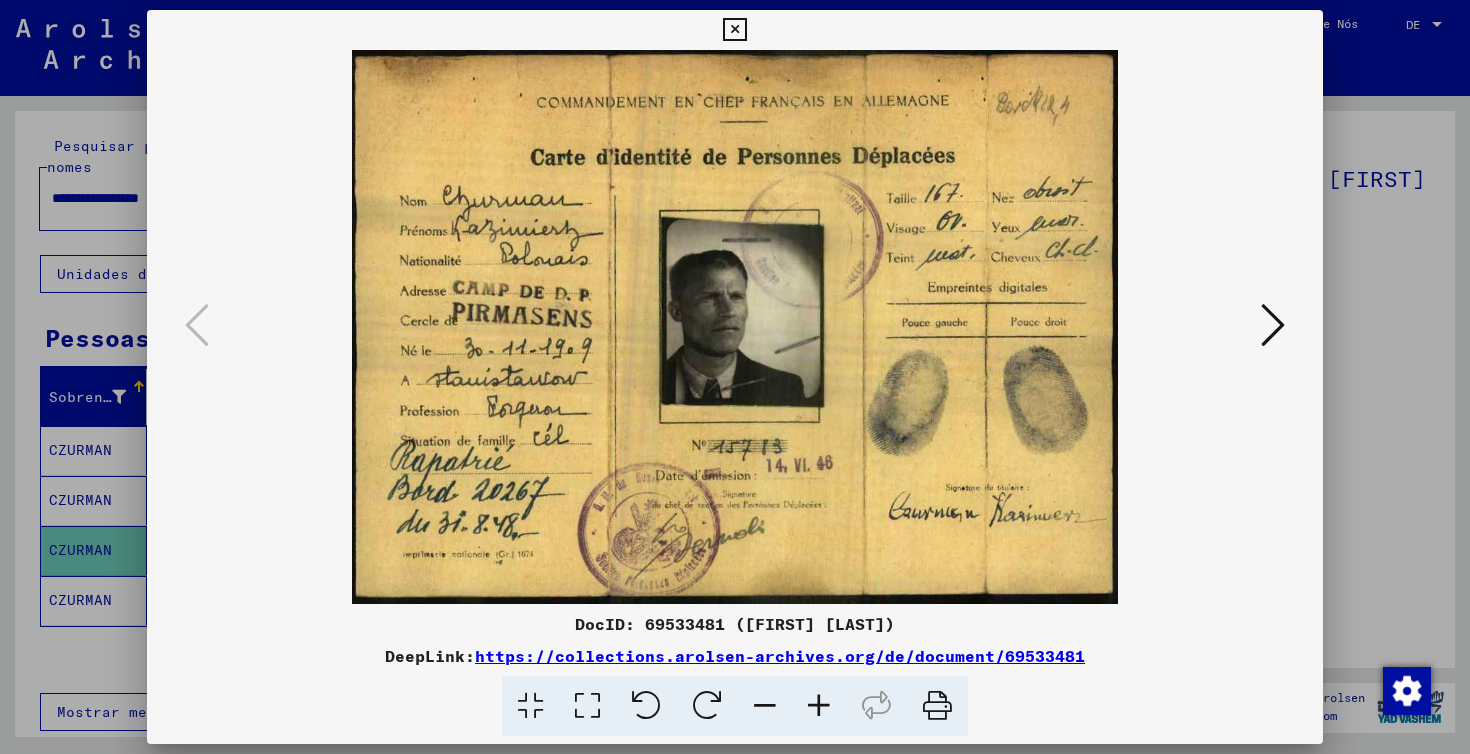 click at bounding box center [734, 30] 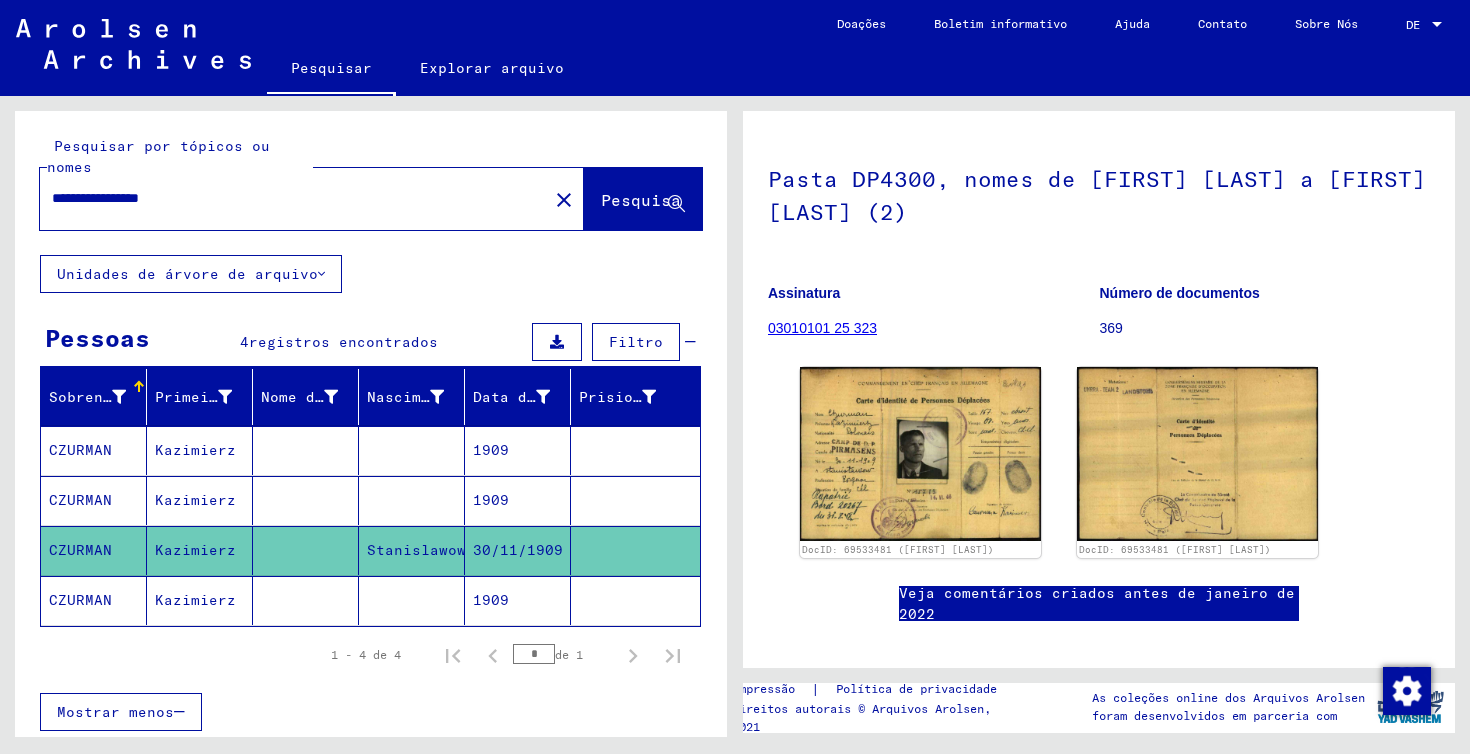 click on "Kazimierz" at bounding box center [200, 550] 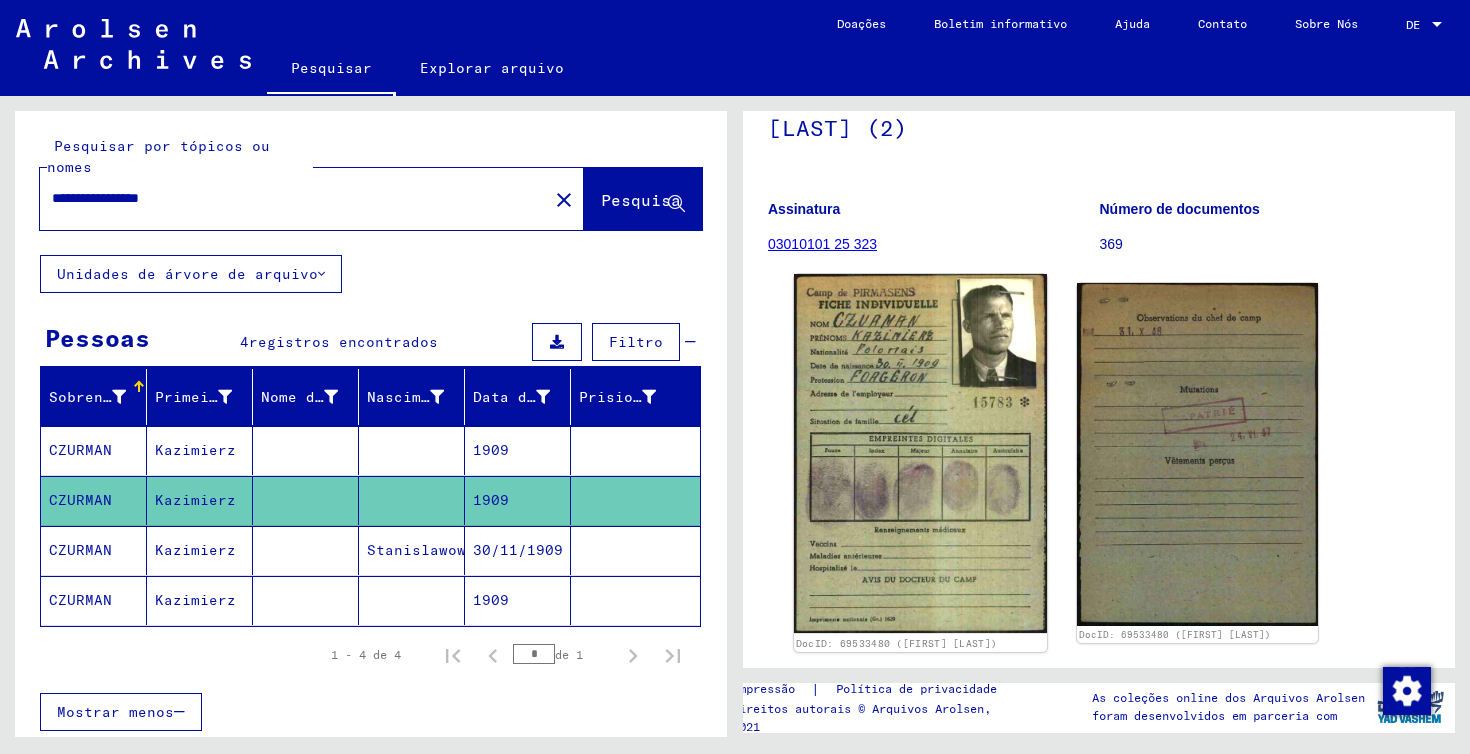 scroll, scrollTop: 215, scrollLeft: 0, axis: vertical 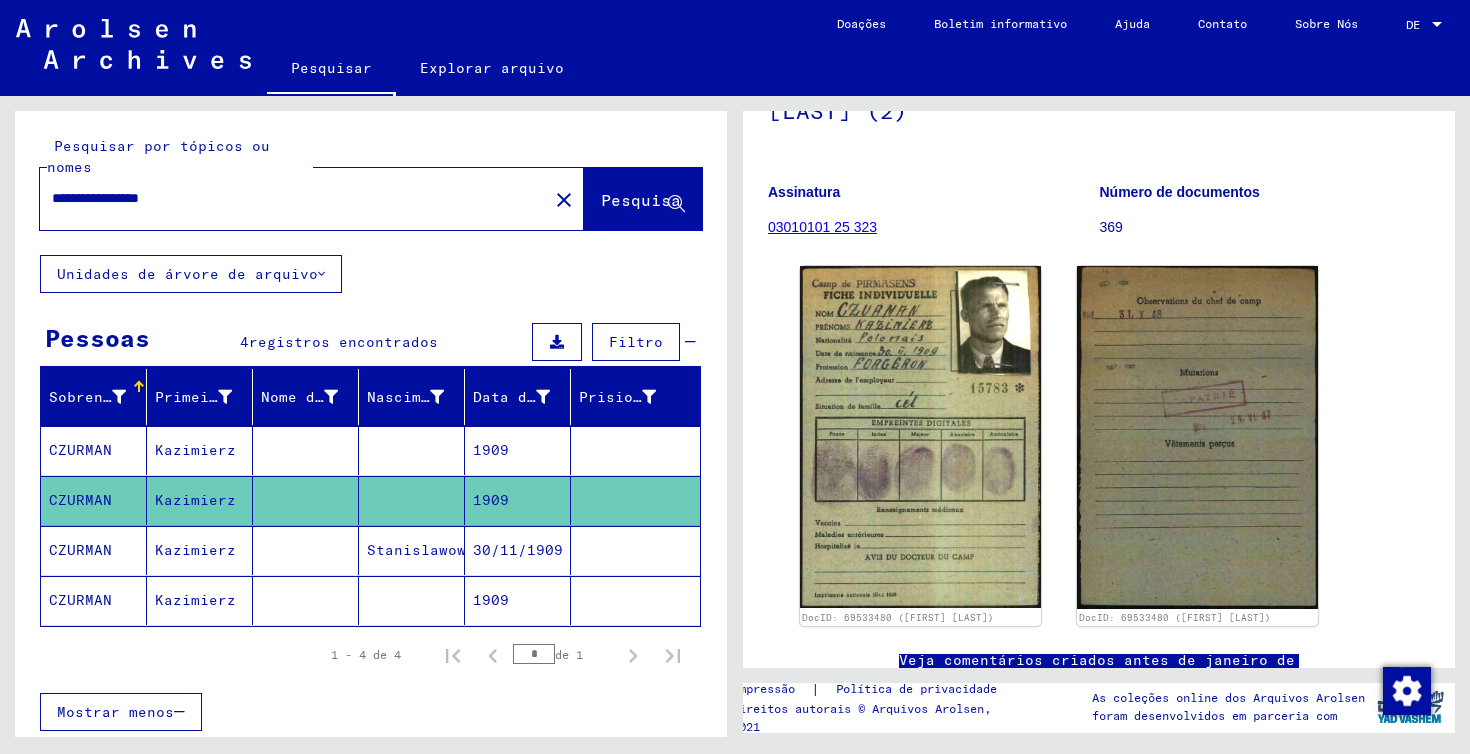 click on "Kazimierz" 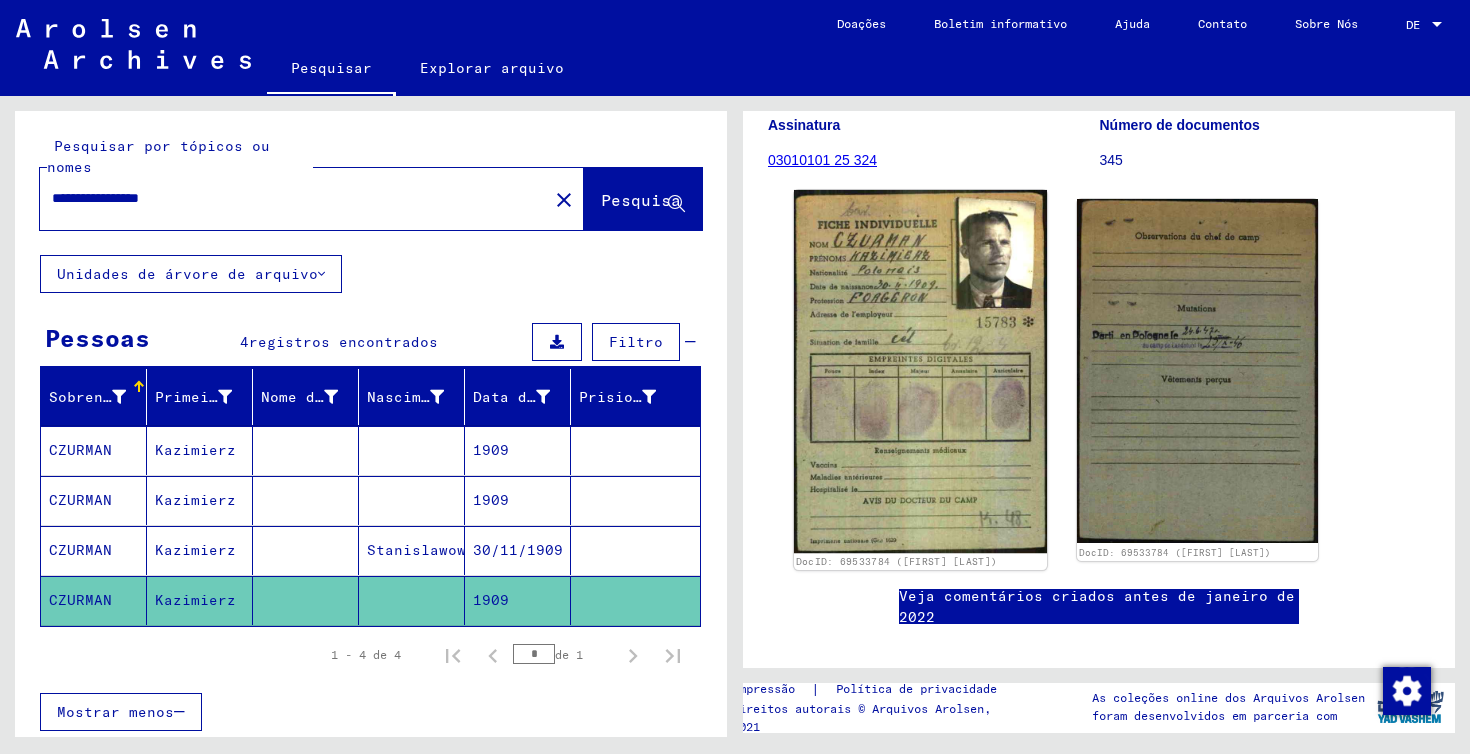 scroll, scrollTop: 293, scrollLeft: 0, axis: vertical 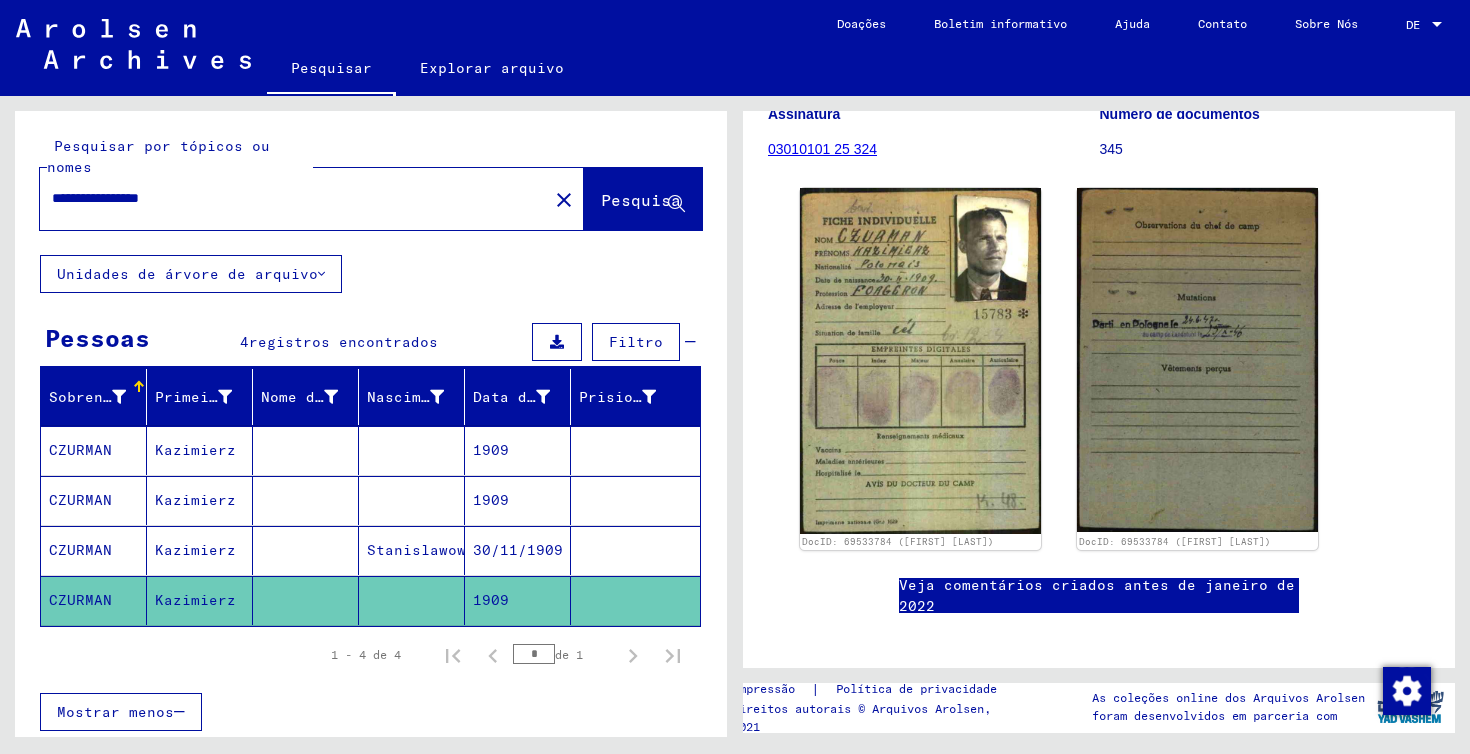 click on "Kazimierz" at bounding box center [200, 500] 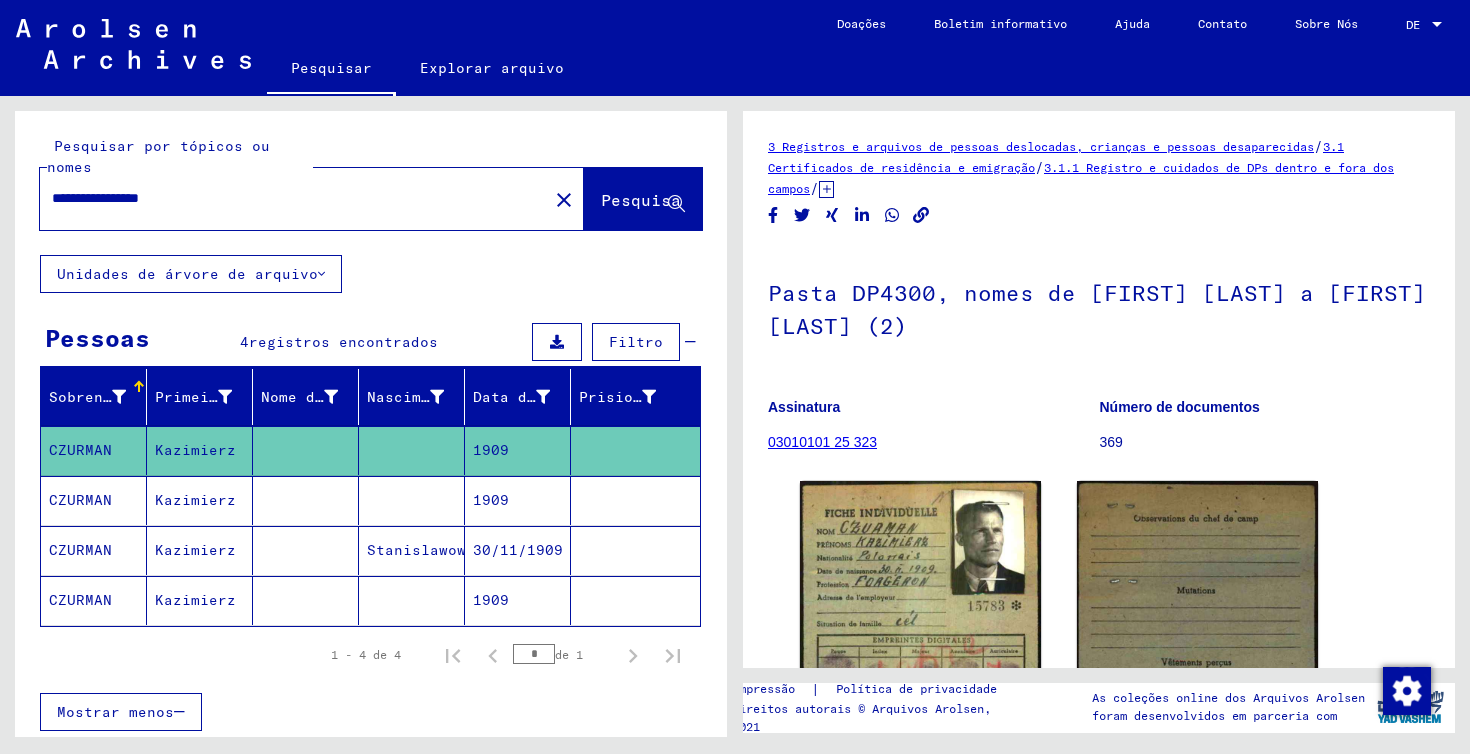 click on "Kazimierz" at bounding box center [200, 550] 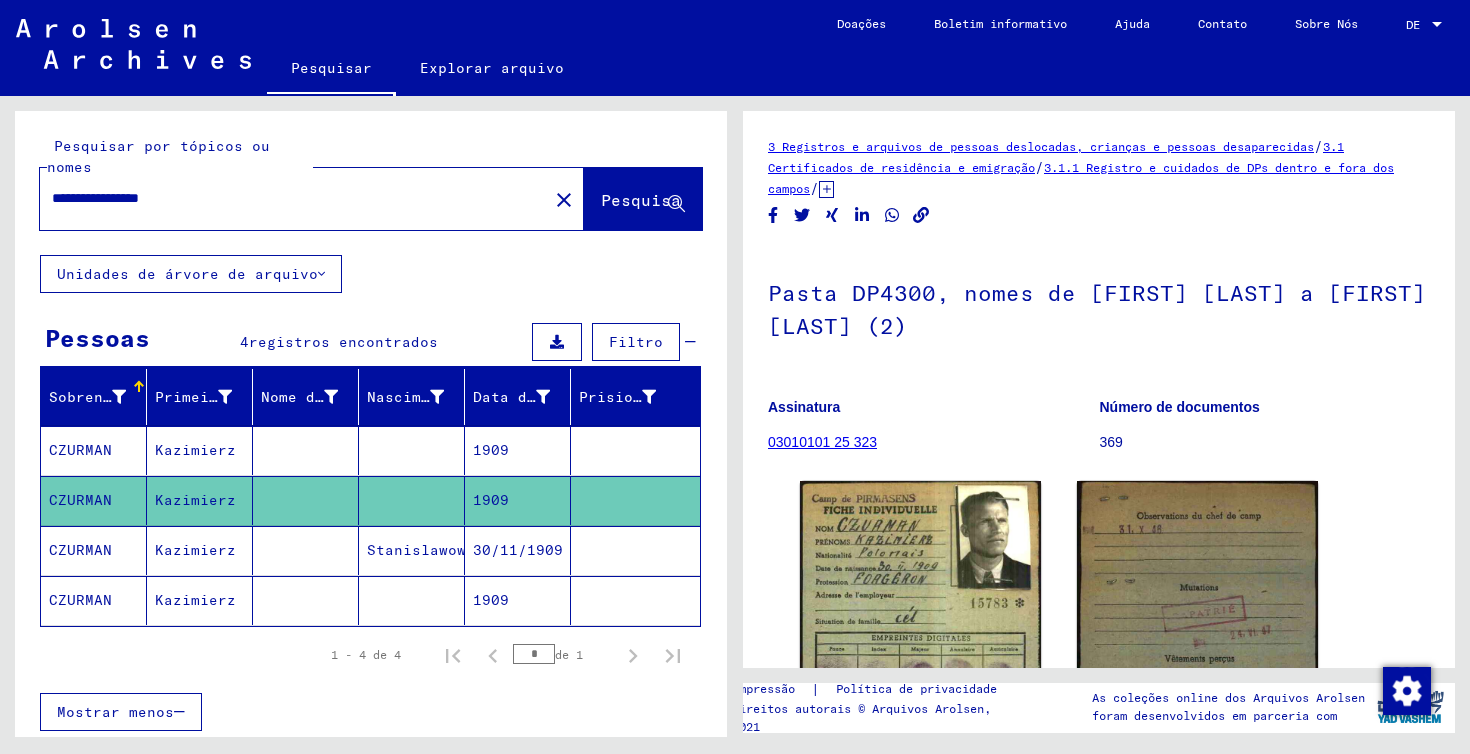 click on "Kazimierz" at bounding box center [200, 600] 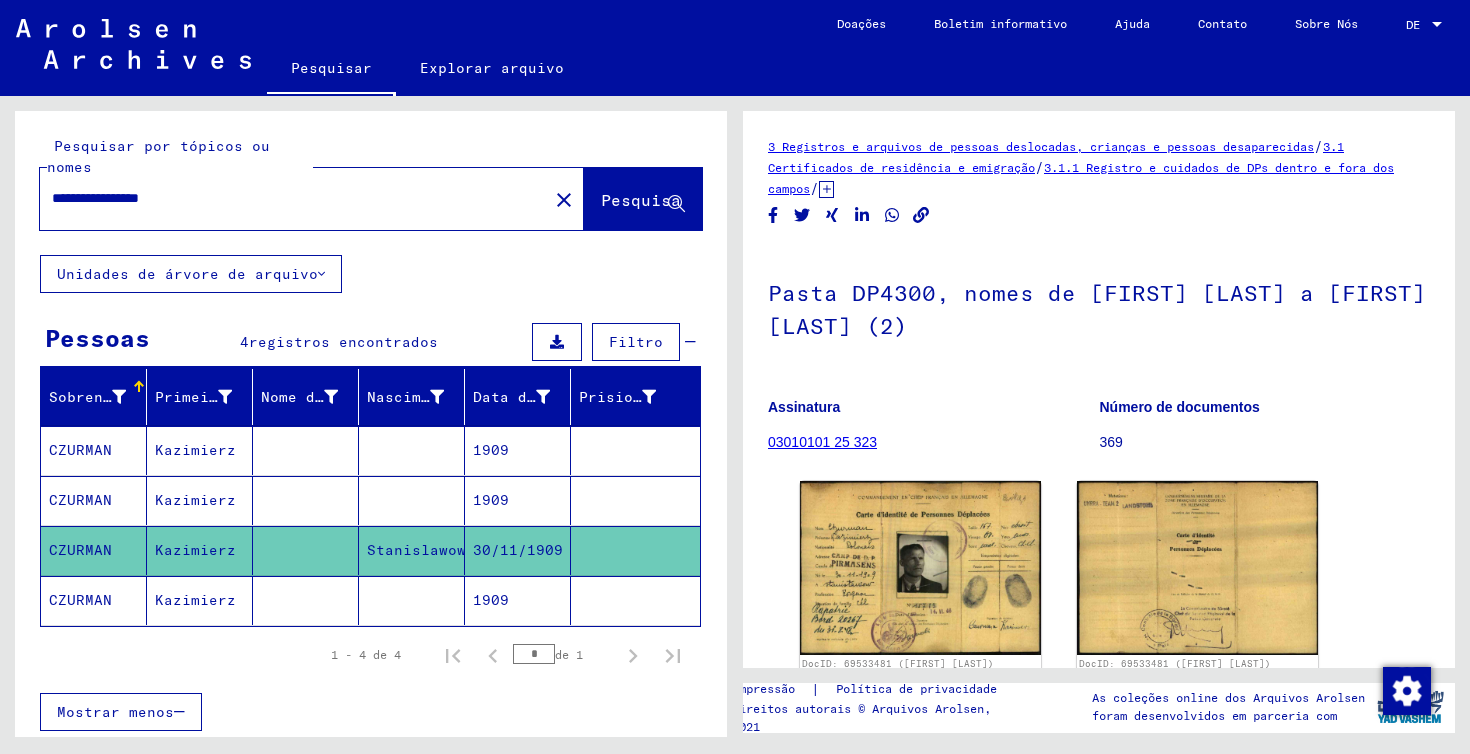click on "Kazimierz" 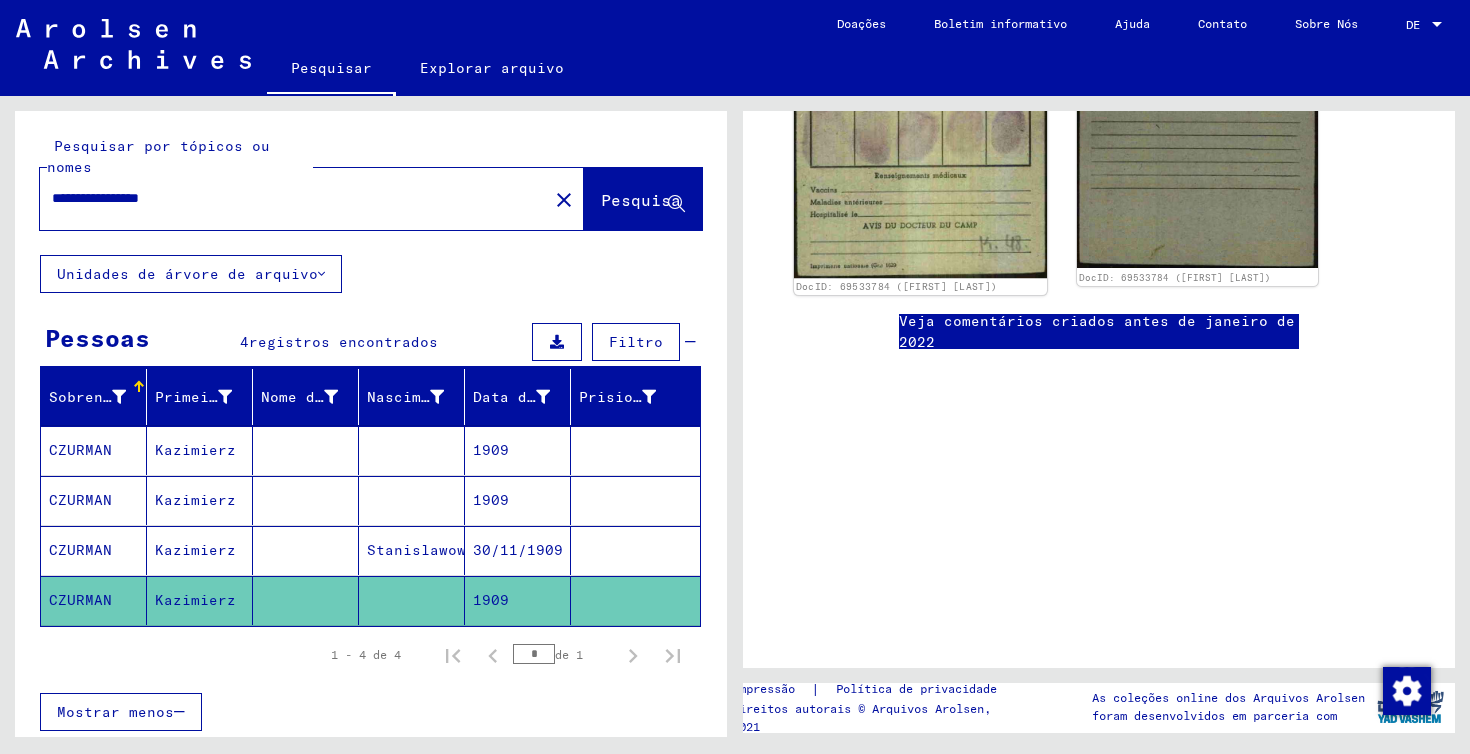 scroll, scrollTop: 561, scrollLeft: 0, axis: vertical 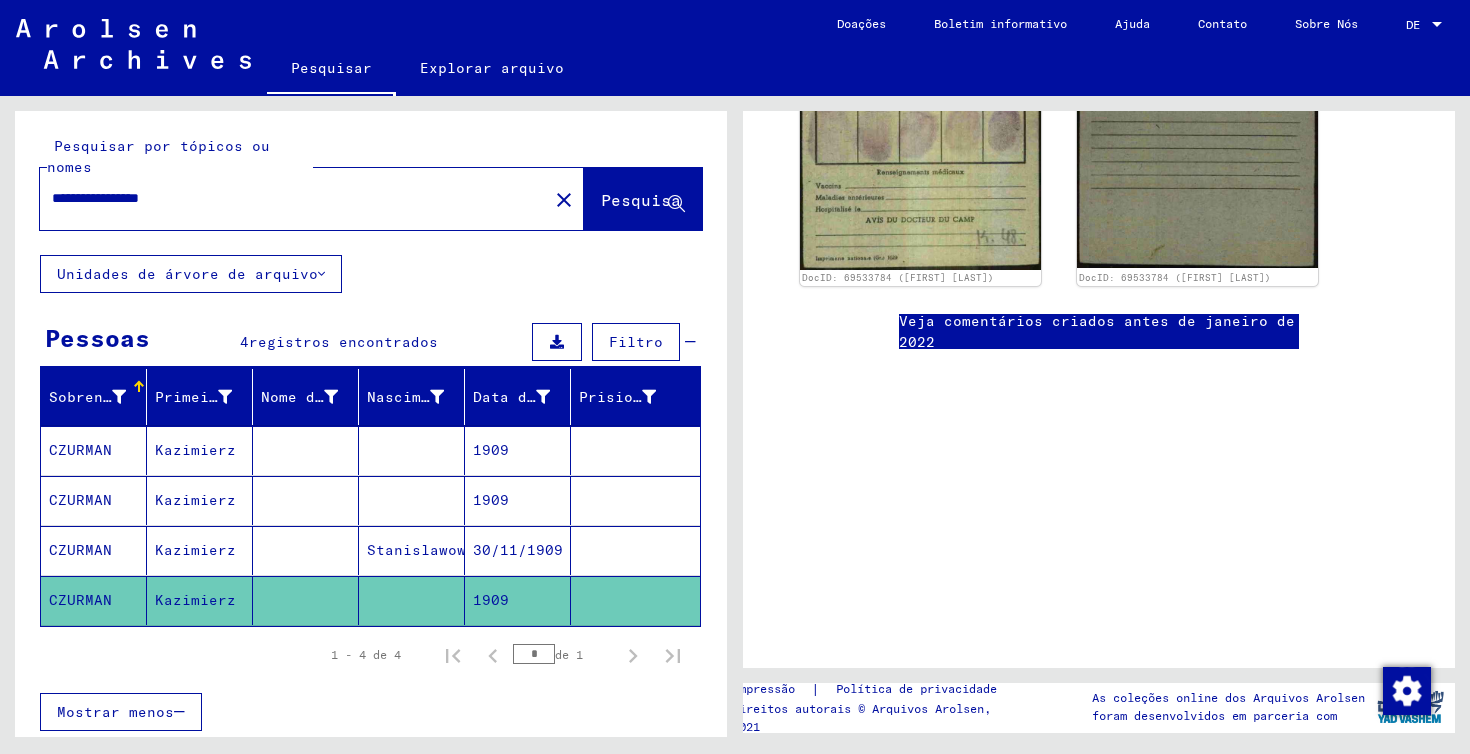 drag, startPoint x: 130, startPoint y: 197, endPoint x: 17, endPoint y: 202, distance: 113.110565 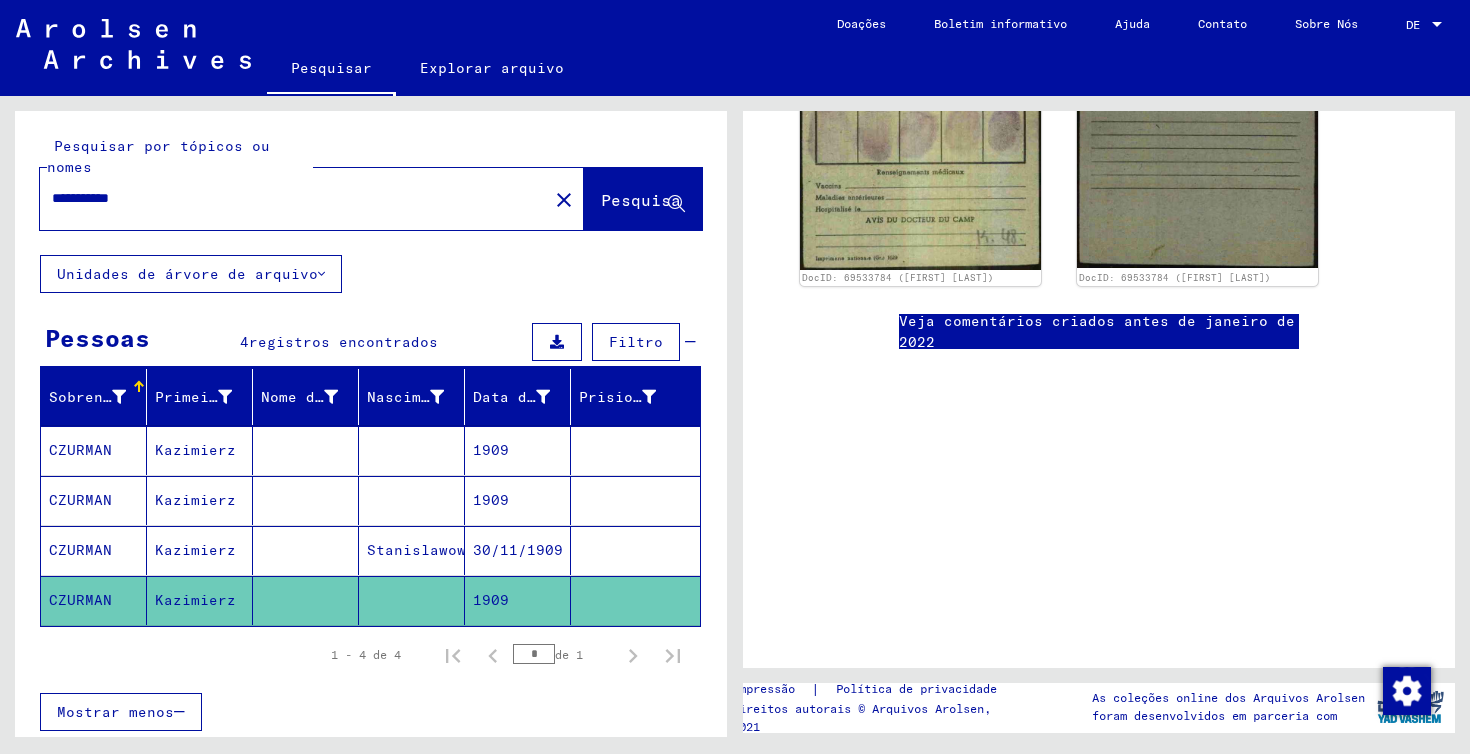 scroll, scrollTop: 0, scrollLeft: 0, axis: both 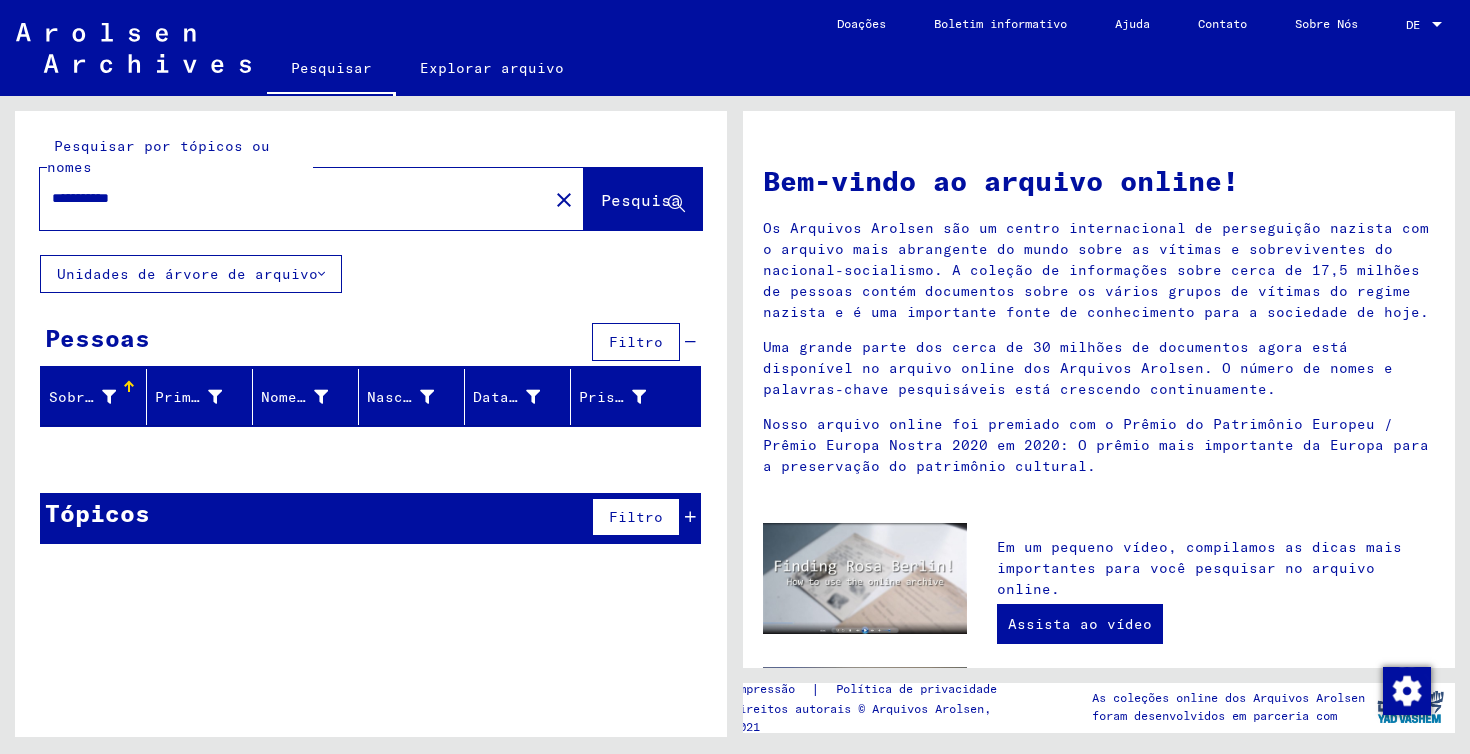 click on "**********" at bounding box center (288, 198) 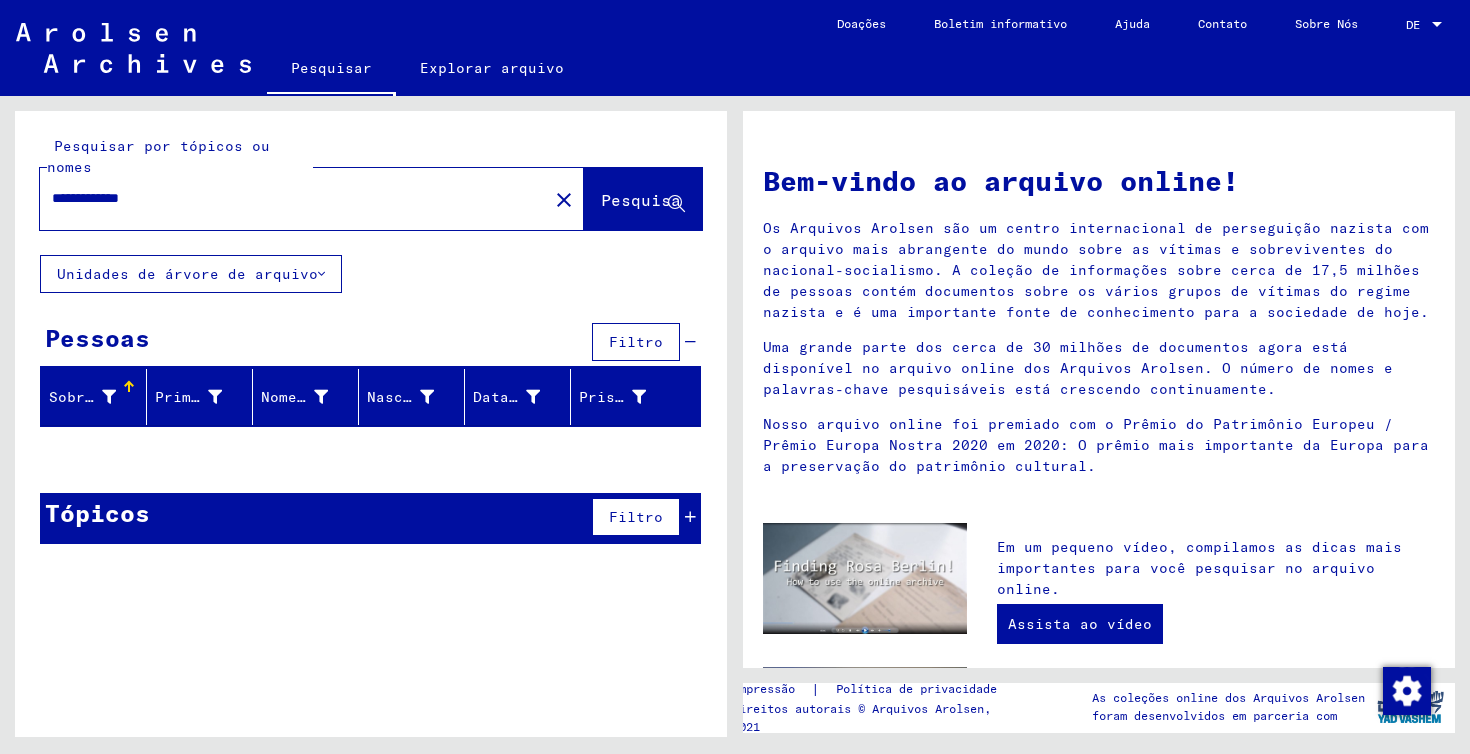 scroll, scrollTop: 0, scrollLeft: 0, axis: both 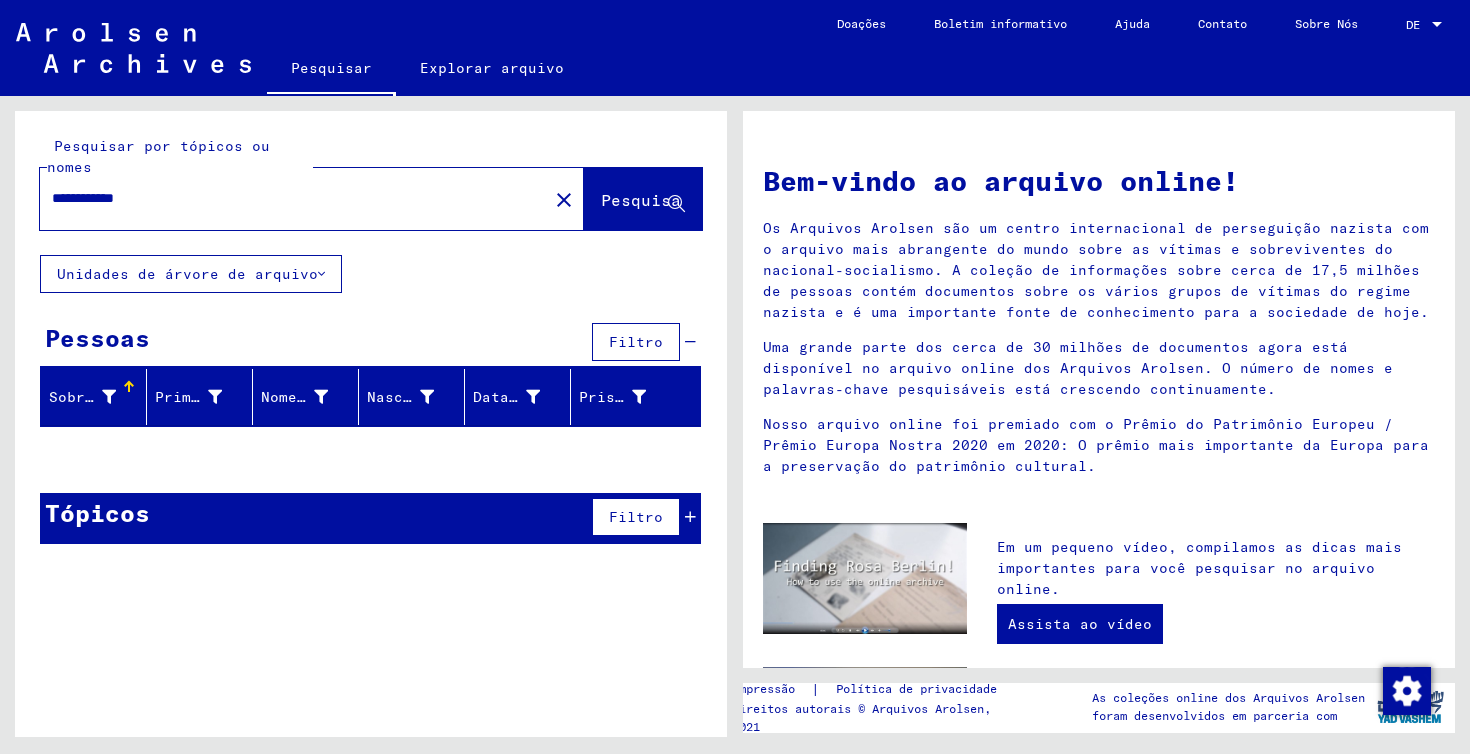 type on "**********" 